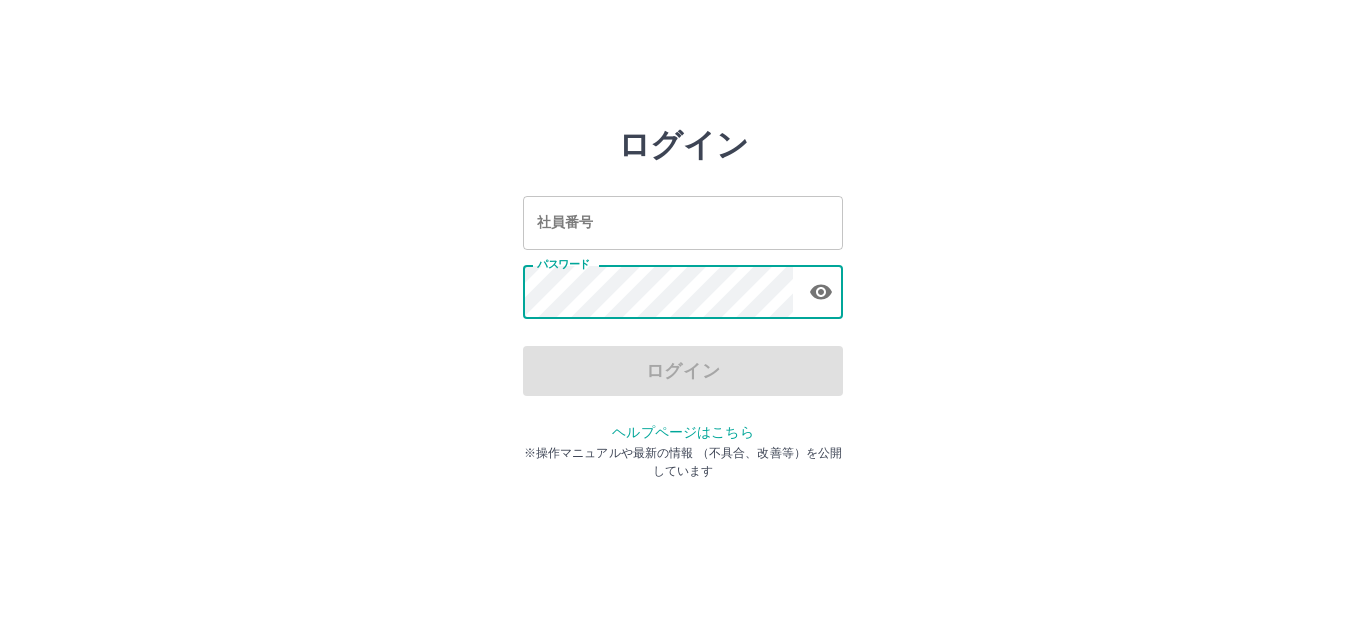 scroll, scrollTop: 0, scrollLeft: 0, axis: both 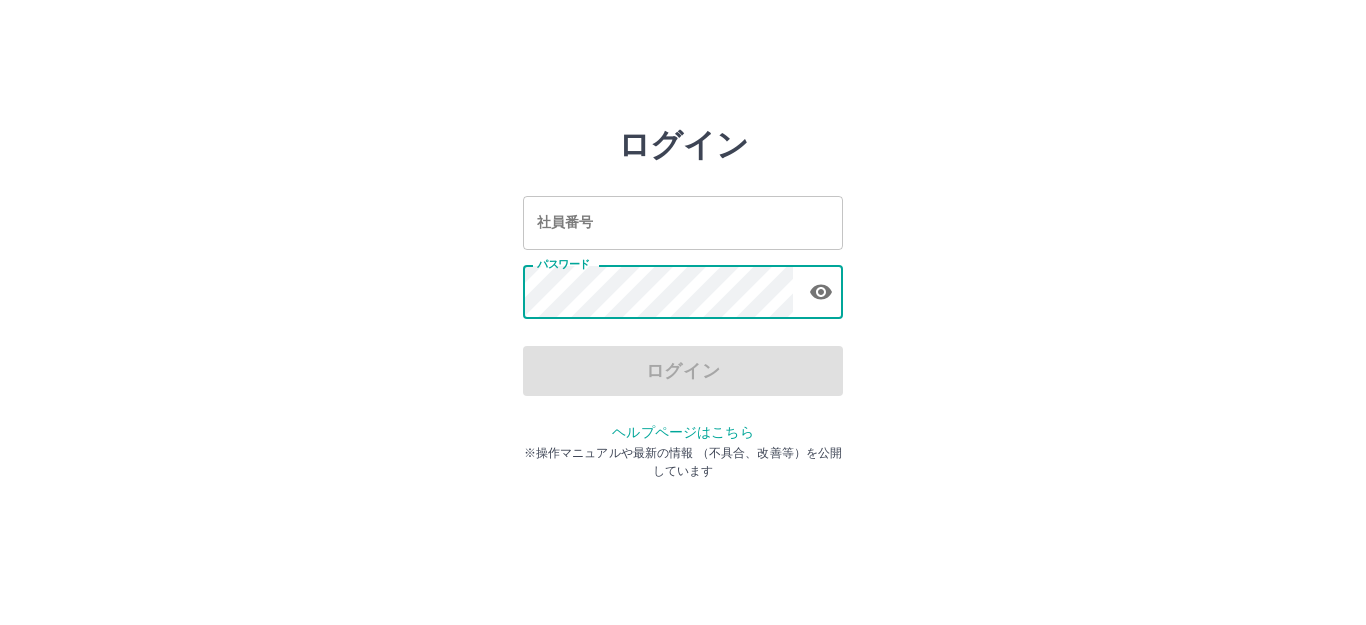 click on "ログイン" at bounding box center [683, 371] 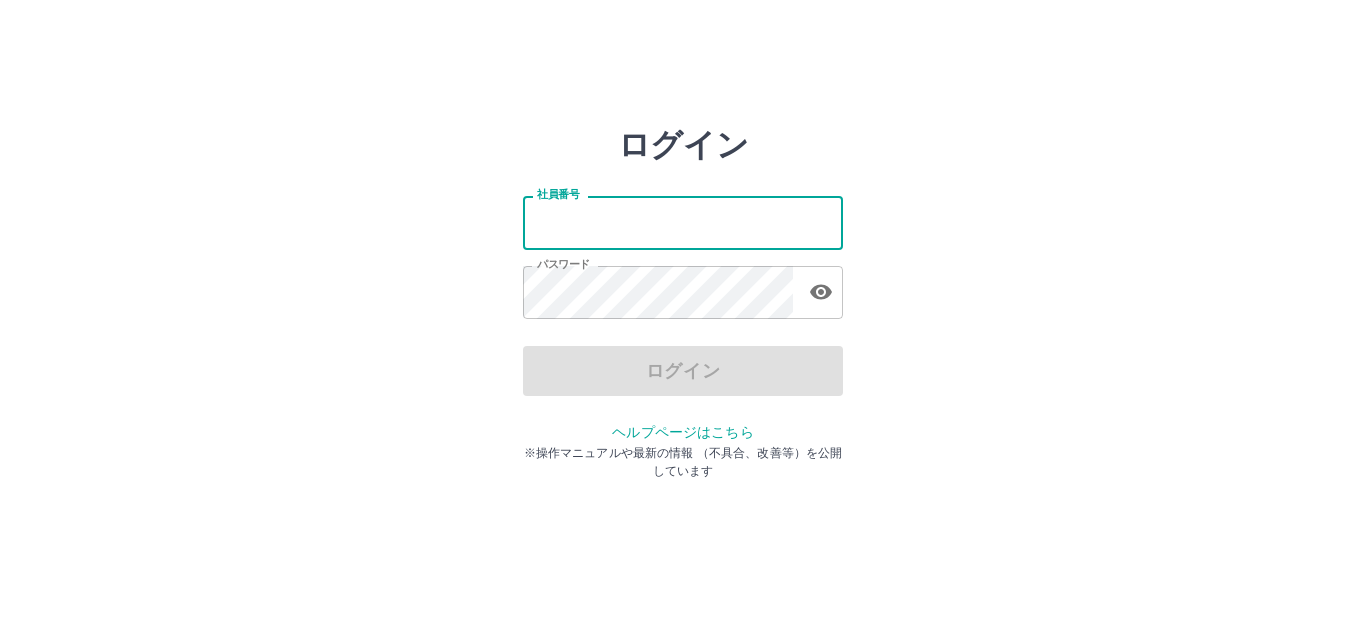 click on "社員番号" at bounding box center [683, 222] 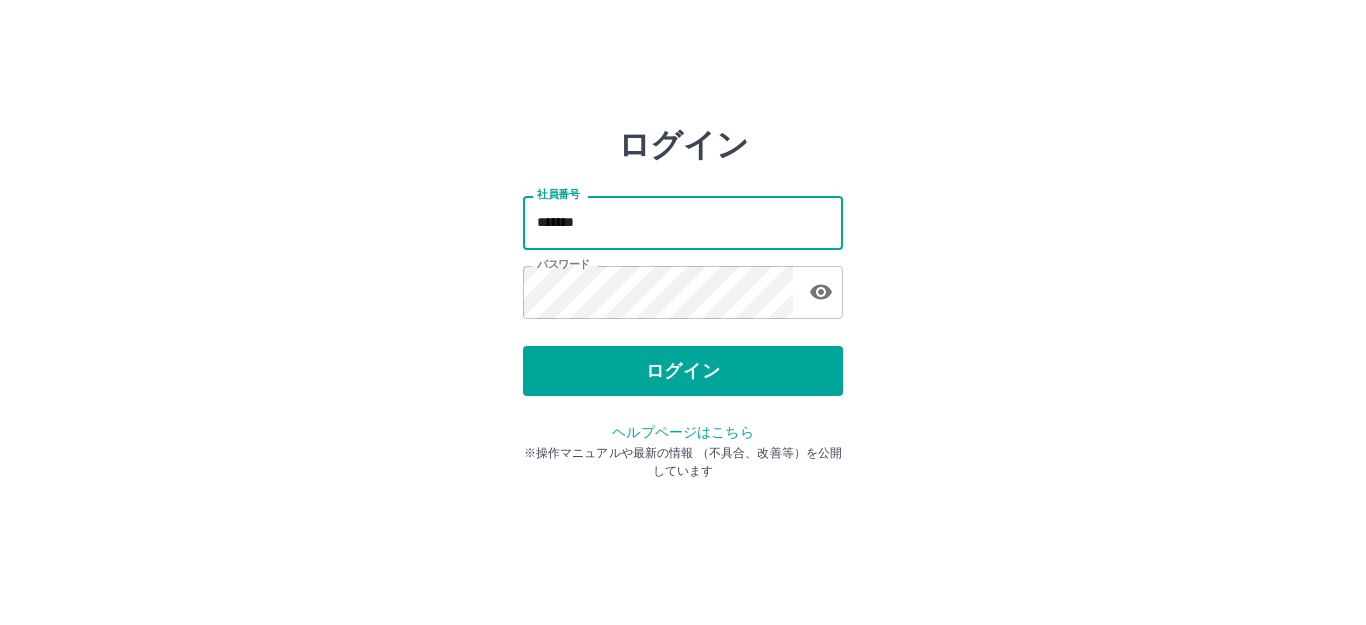click on "*******" at bounding box center (683, 222) 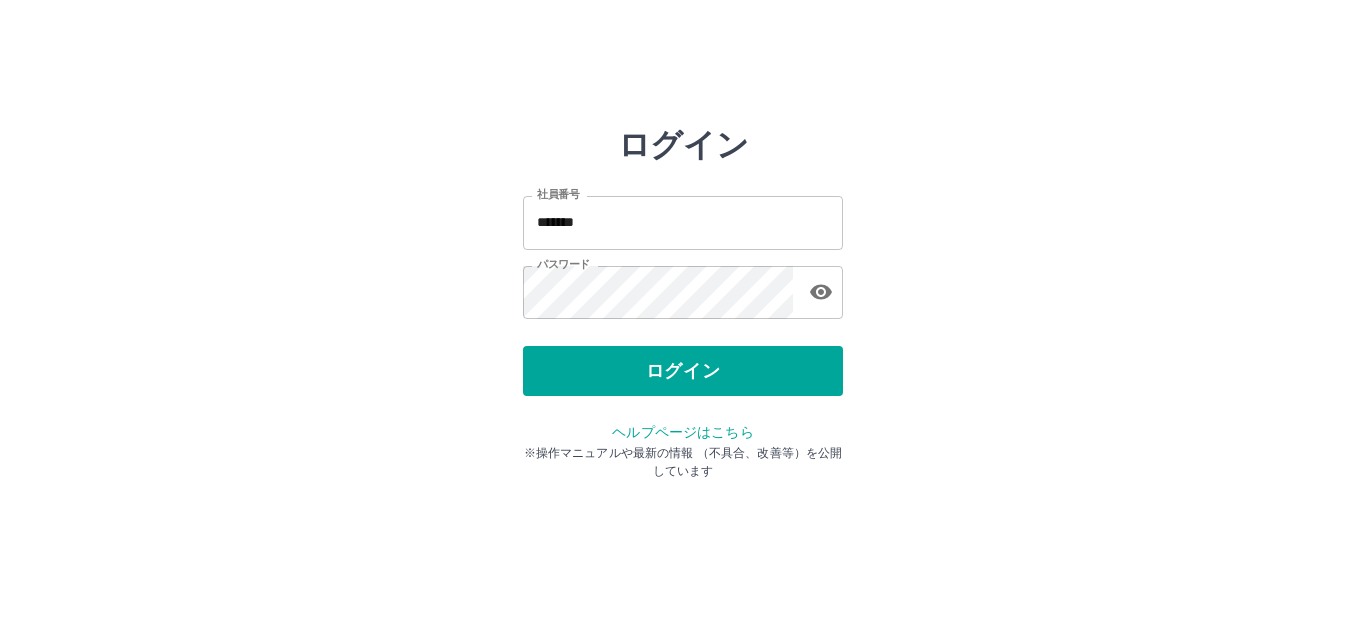 click on "ログイン 社員番号 ******* 社員番号 パスワード パスワード ログイン ヘルプページはこちら ※操作マニュアルや最新の情報 （不具合、改善等）を公開しています" at bounding box center [683, 223] 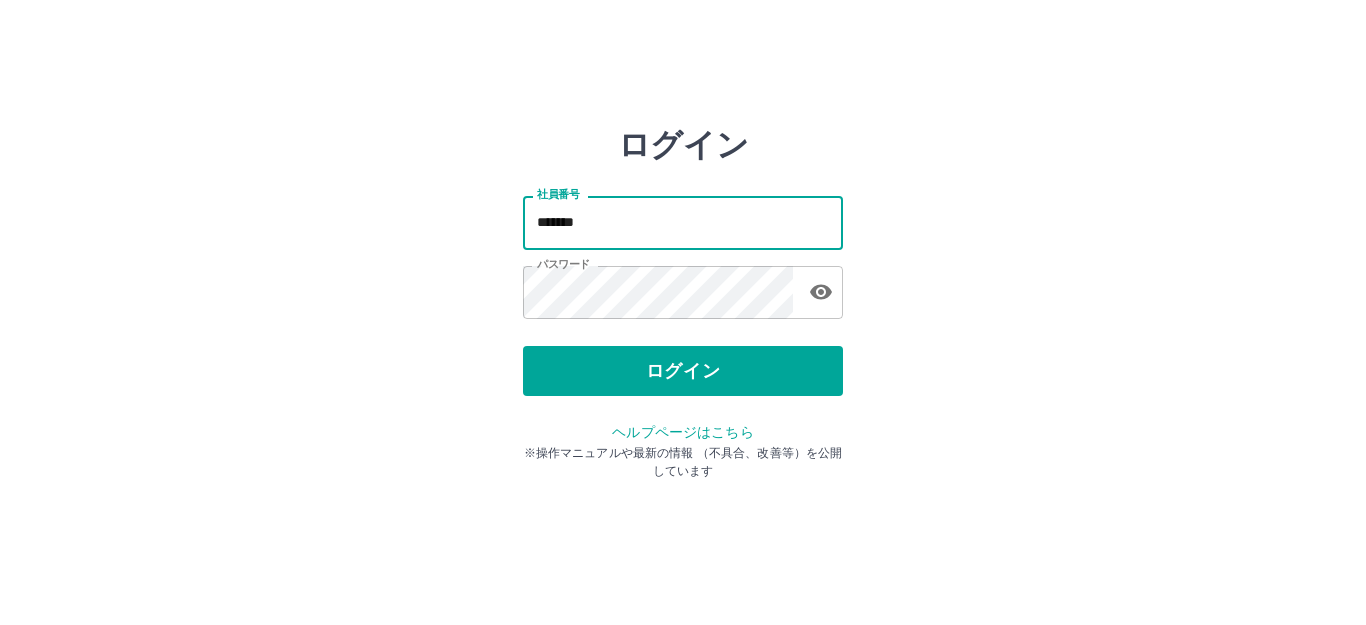 click on "*******" at bounding box center (683, 222) 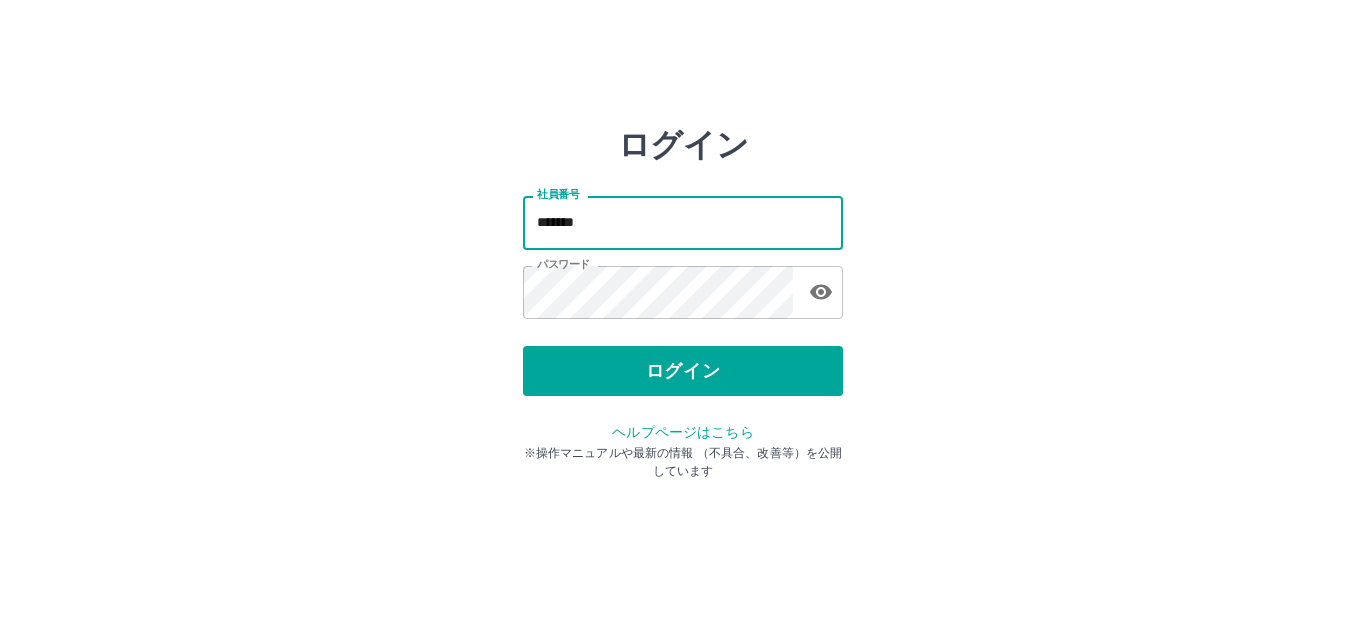 click on "*******" at bounding box center (683, 222) 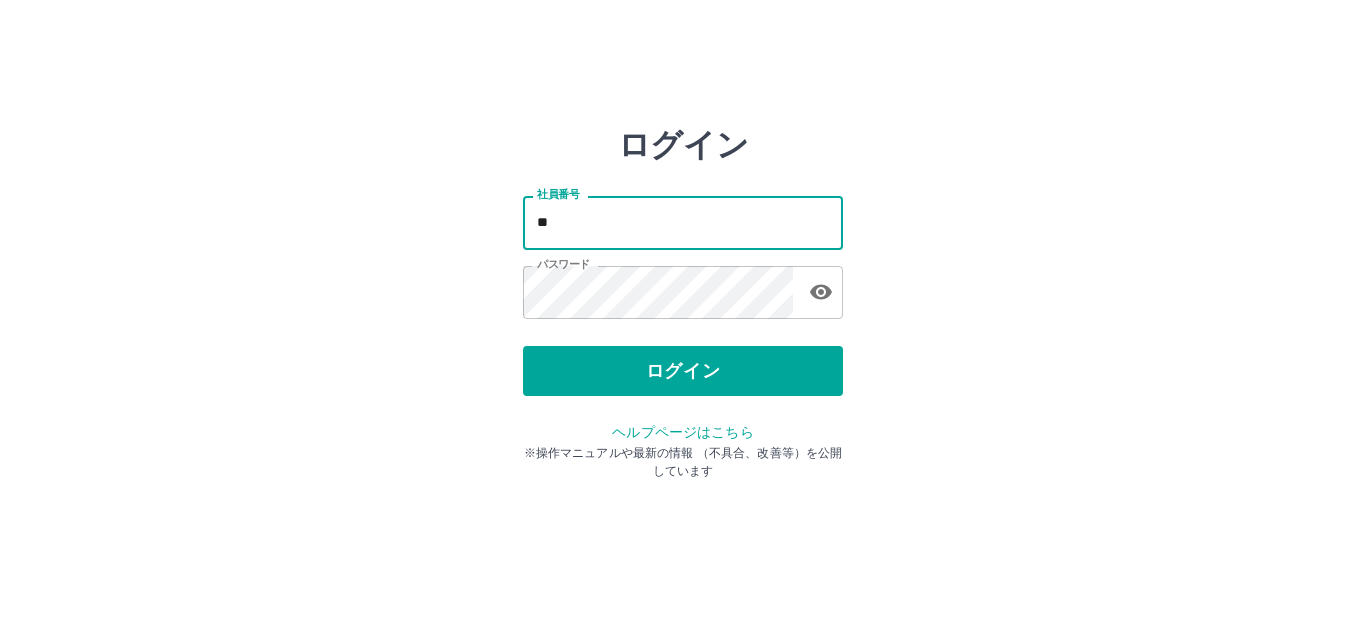 type on "*" 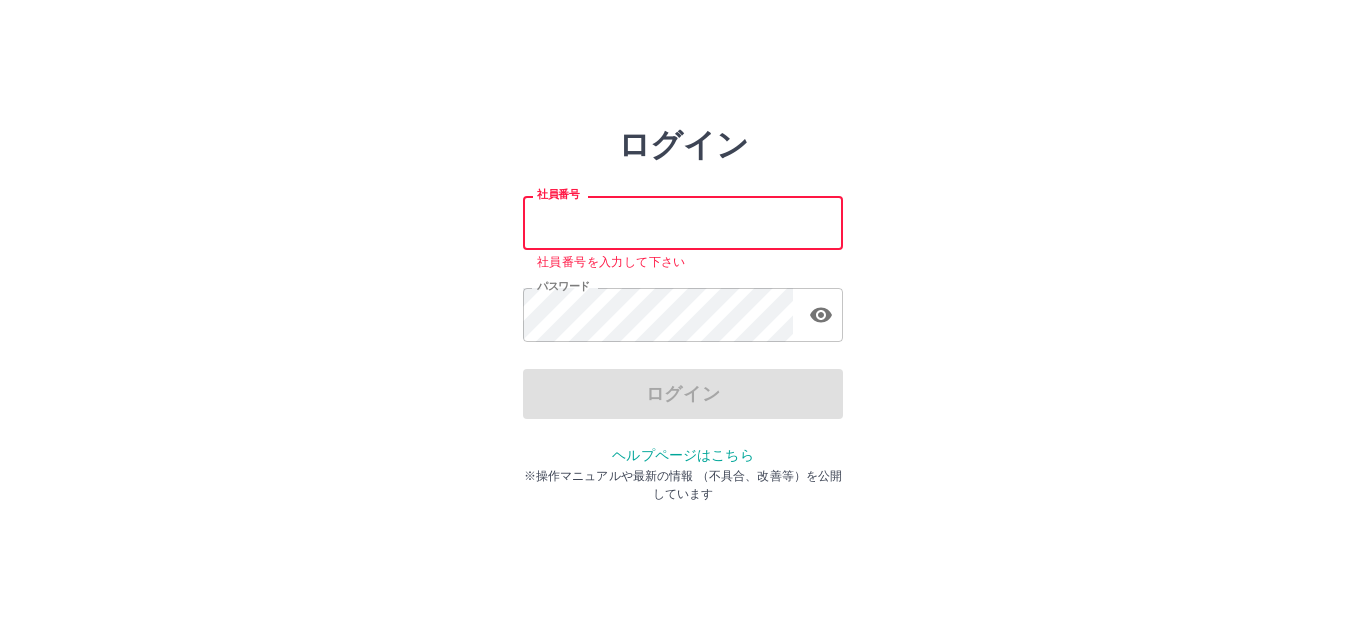 click on "社員番号" at bounding box center [683, 222] 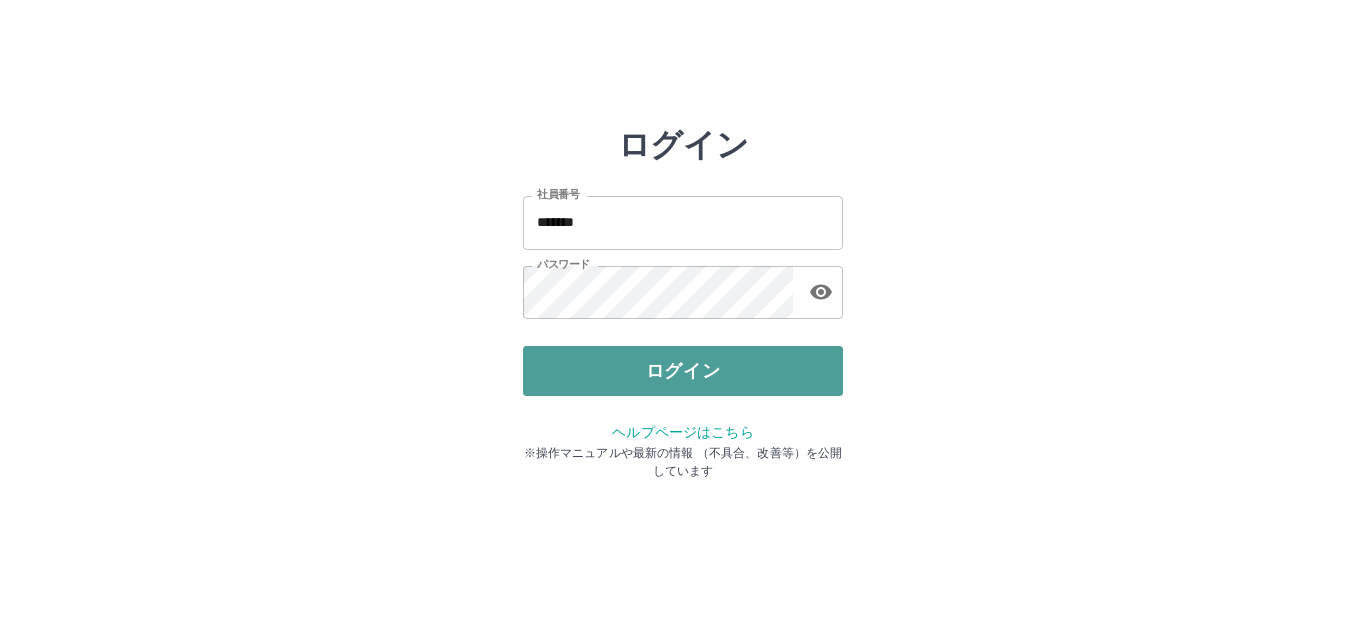 click on "ログイン" at bounding box center [683, 371] 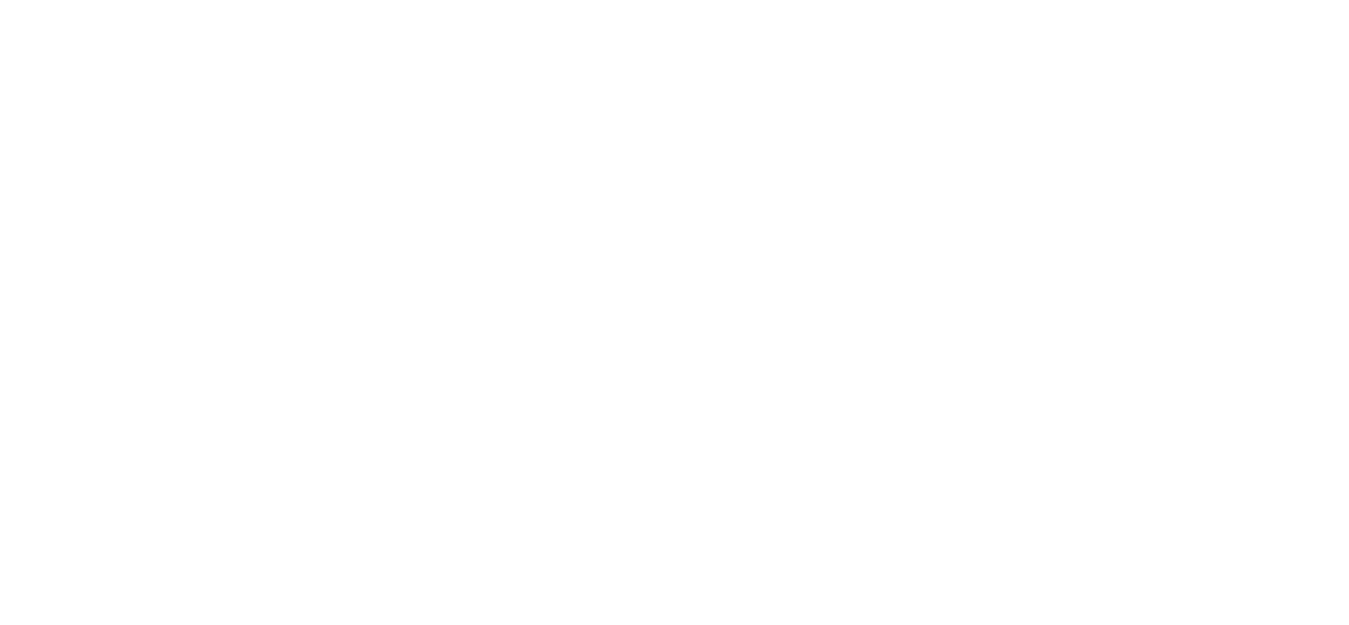 scroll, scrollTop: 0, scrollLeft: 0, axis: both 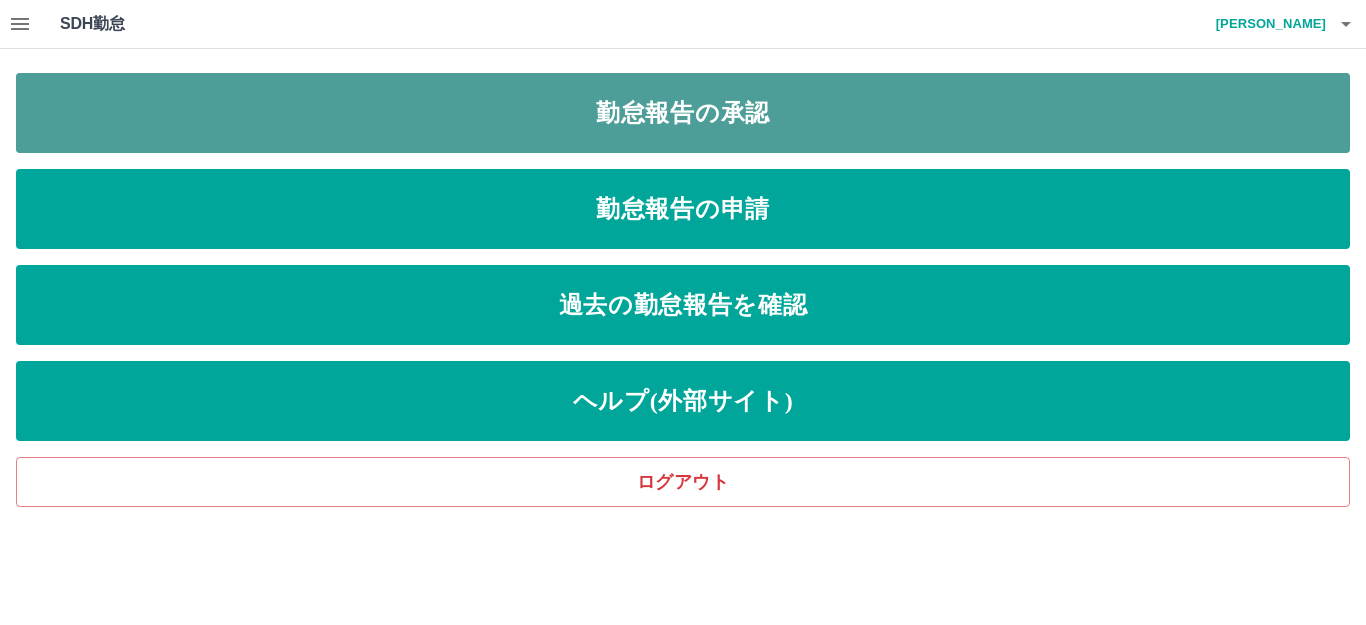 click on "勤怠報告の承認" at bounding box center [683, 113] 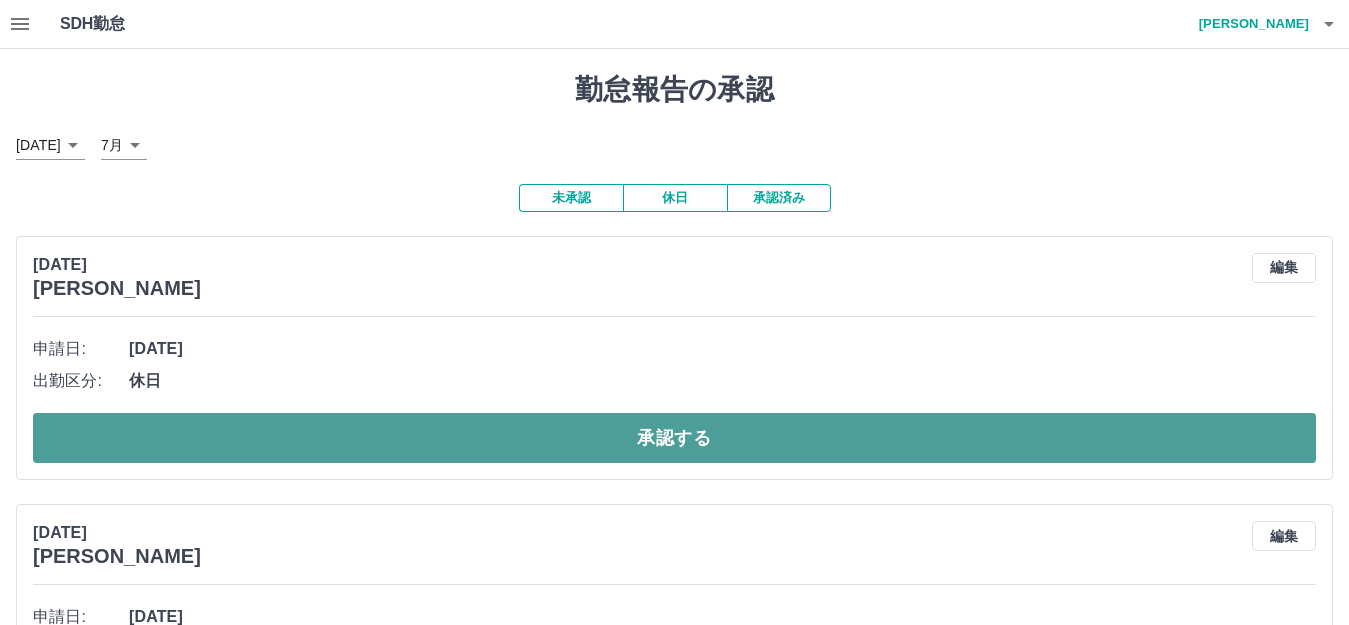 click on "承認する" at bounding box center (674, 438) 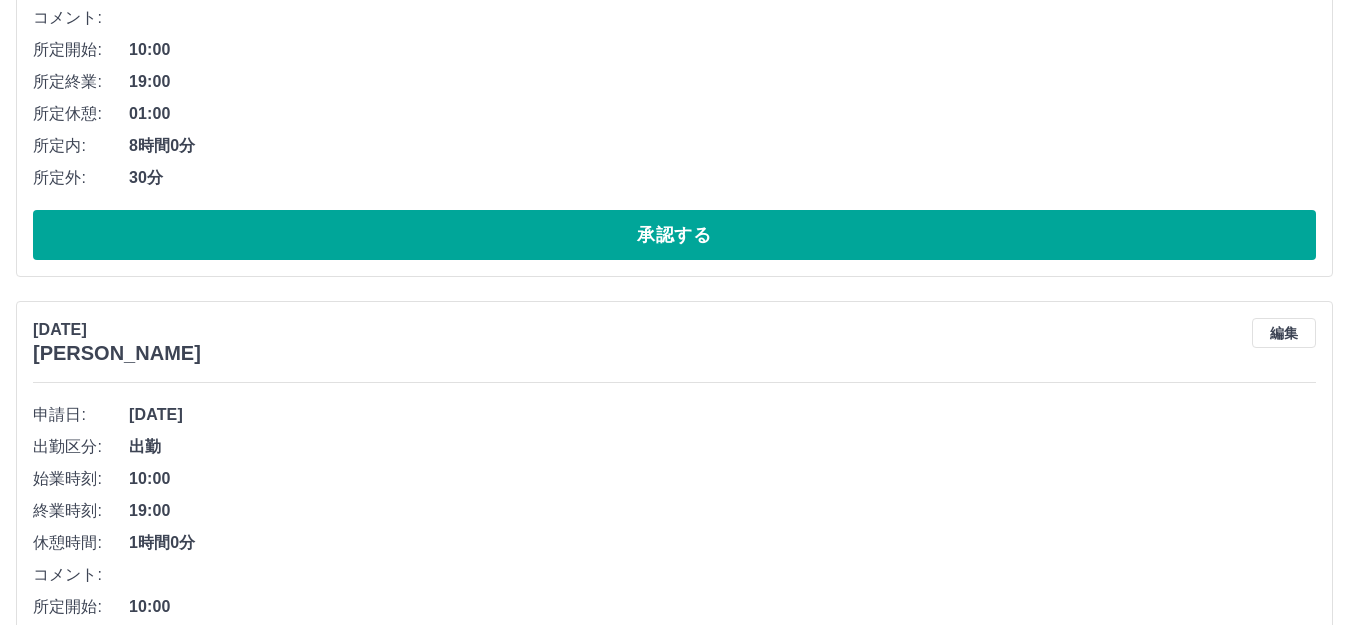 scroll, scrollTop: 2432, scrollLeft: 0, axis: vertical 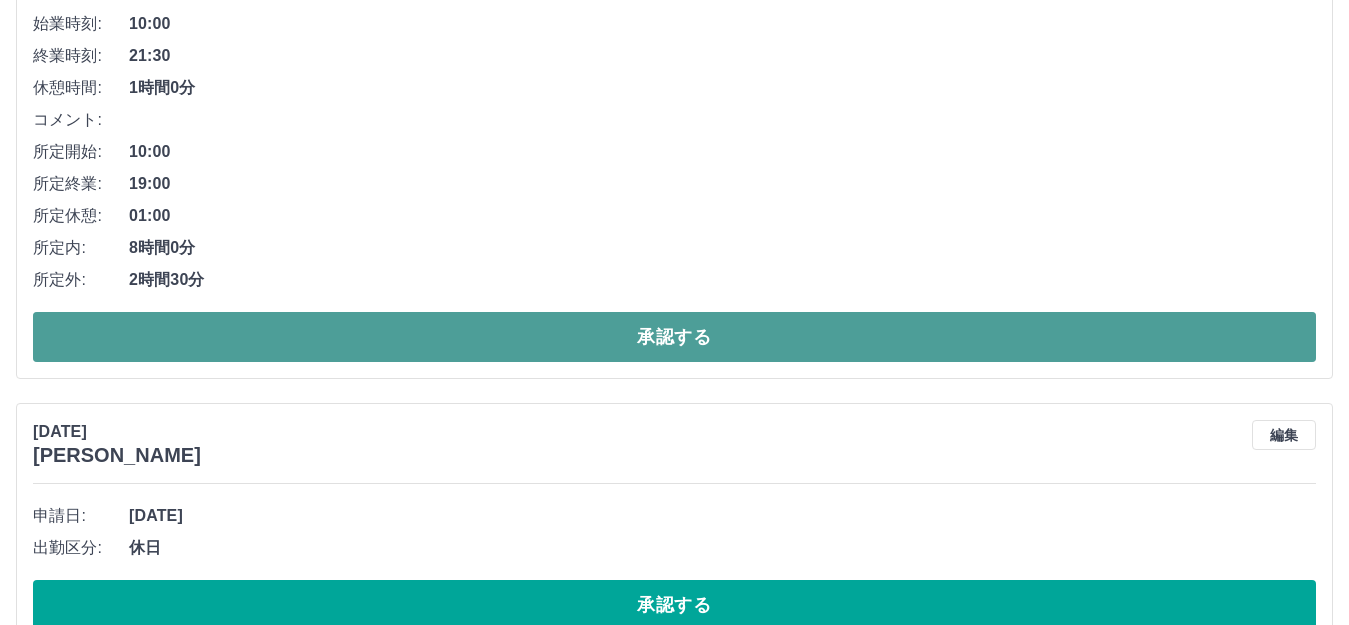 click on "承認する" at bounding box center (674, 337) 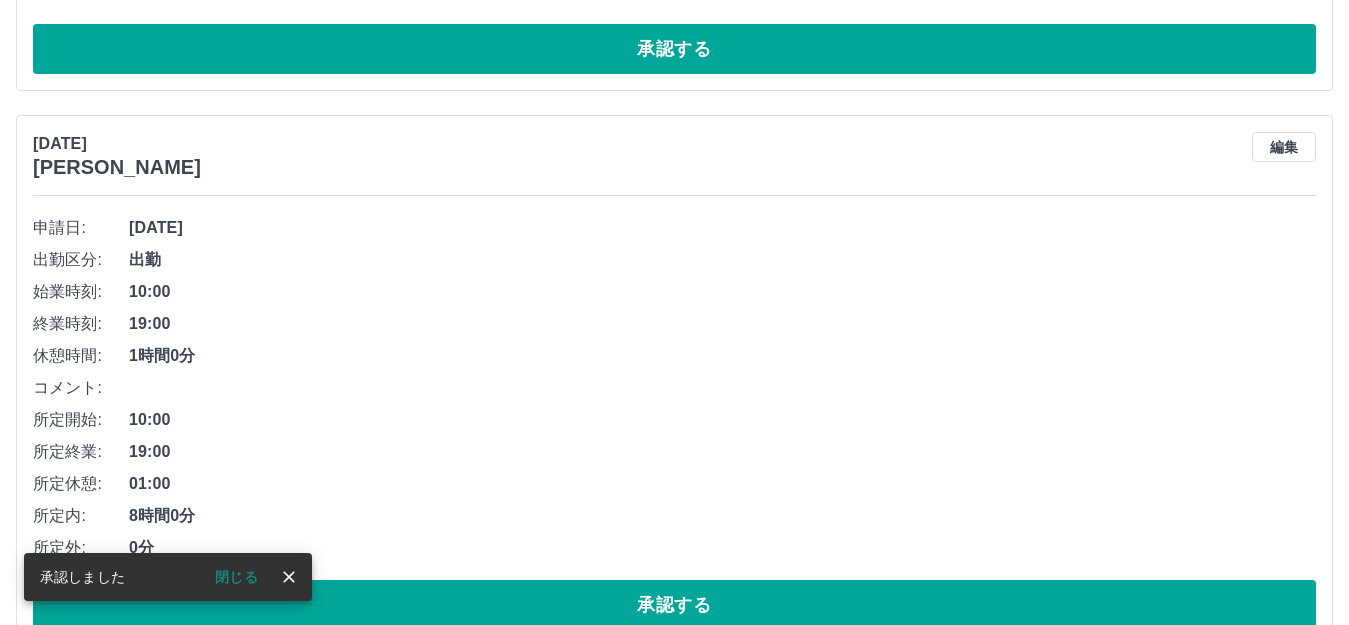 scroll, scrollTop: 0, scrollLeft: 0, axis: both 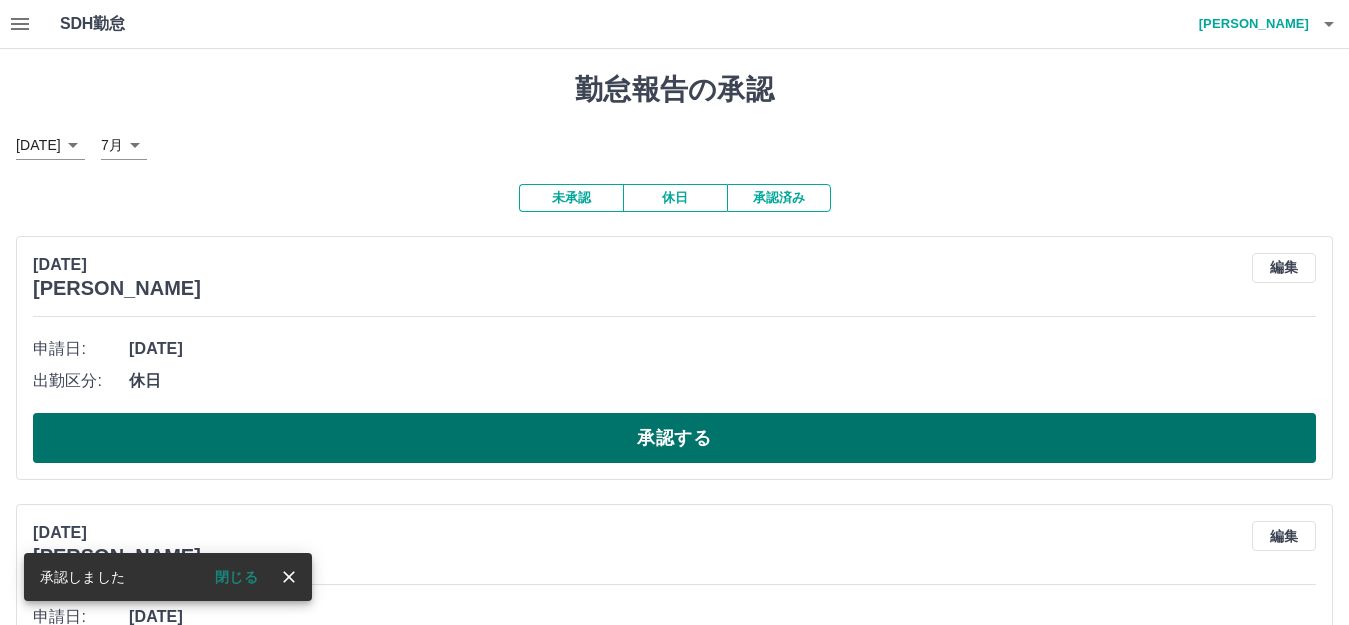 click on "承認する" at bounding box center (674, 438) 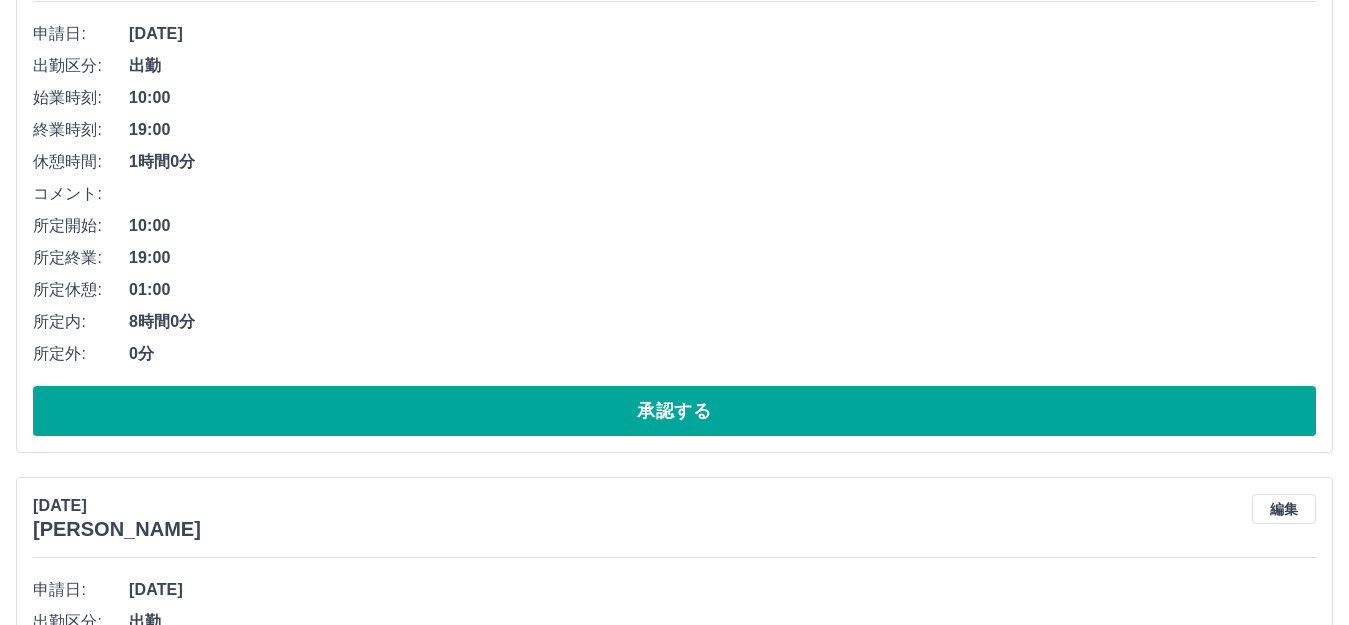 scroll, scrollTop: 332, scrollLeft: 0, axis: vertical 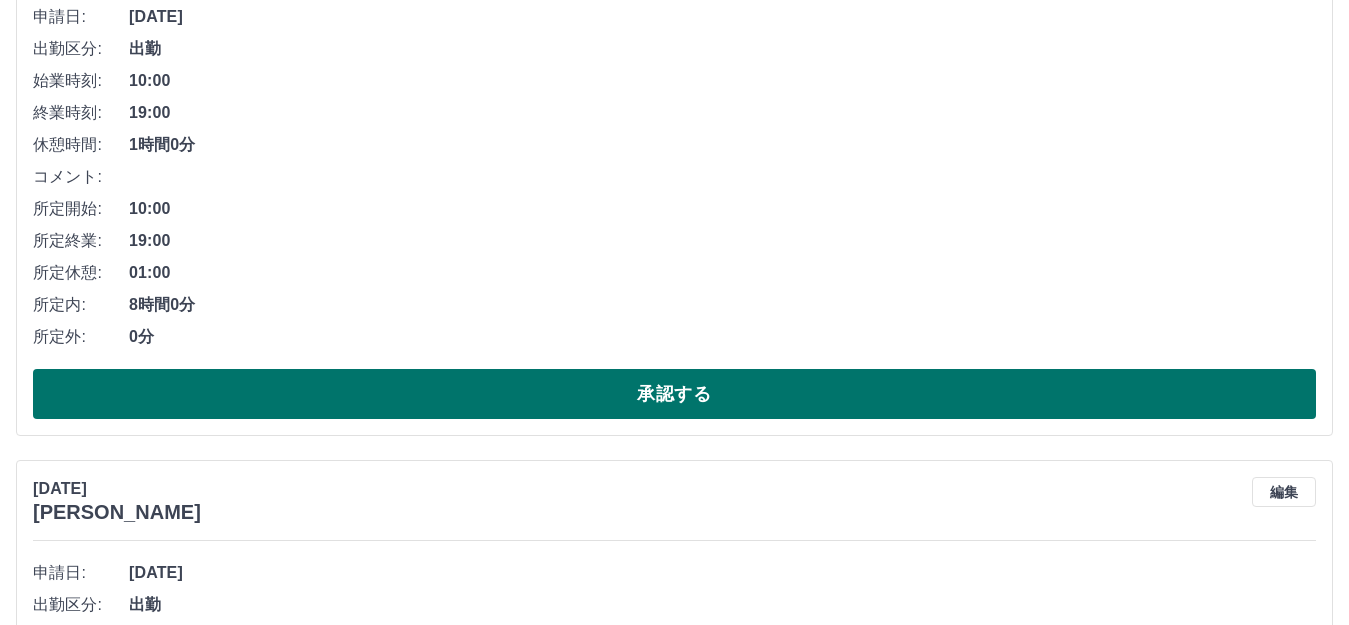 click on "承認する" at bounding box center [674, 394] 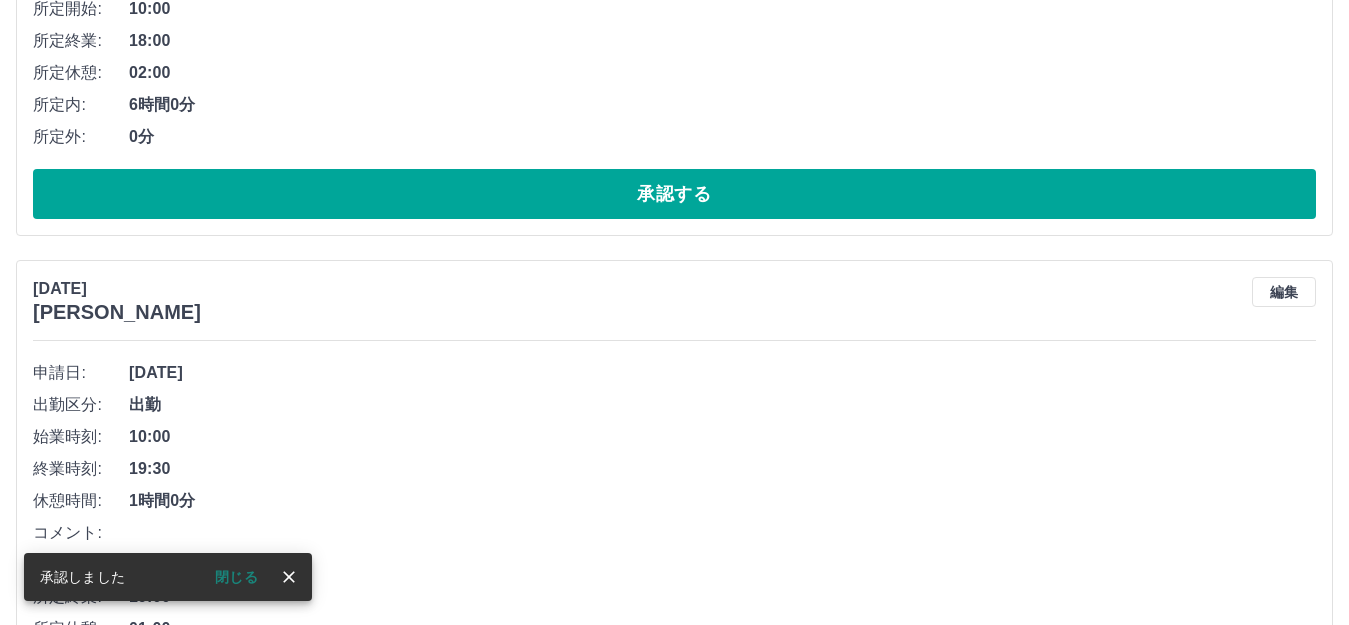 scroll, scrollTop: 0, scrollLeft: 0, axis: both 